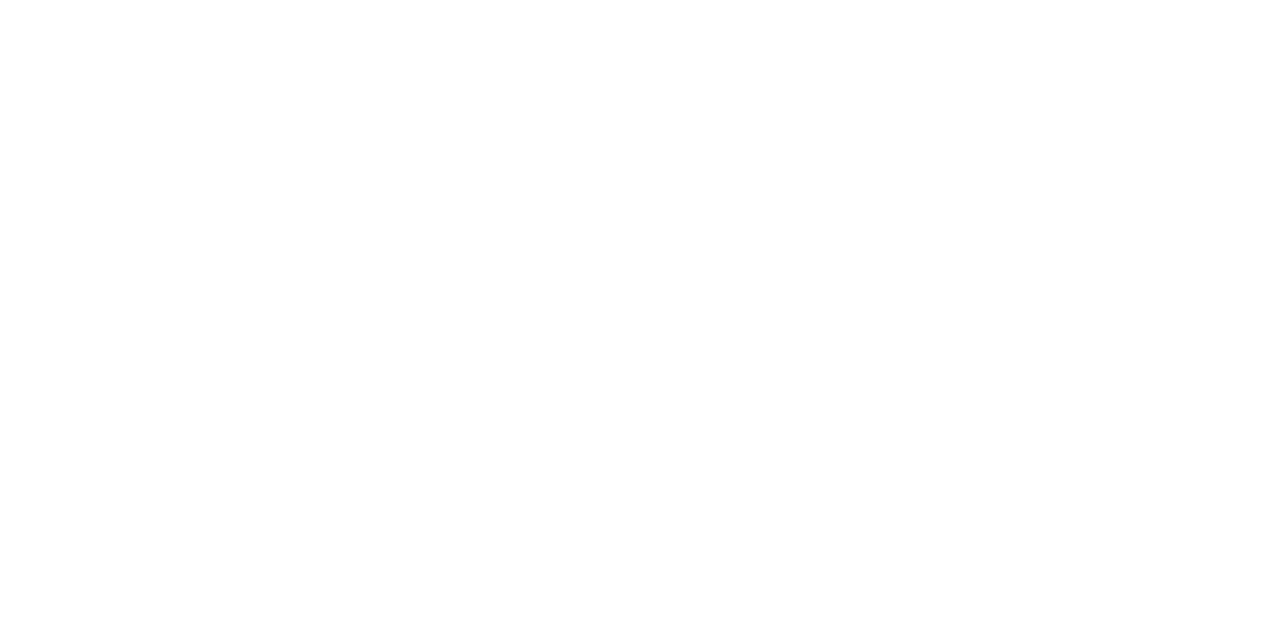 scroll, scrollTop: 0, scrollLeft: 0, axis: both 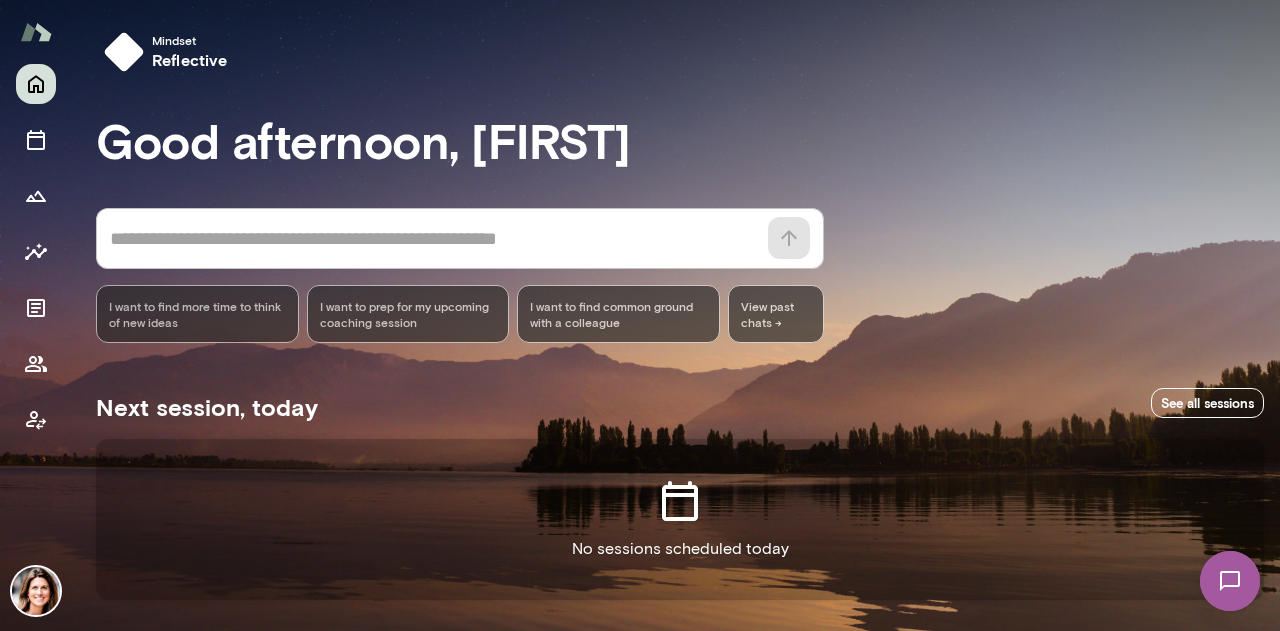 drag, startPoint x: 1274, startPoint y: 77, endPoint x: 1275, endPoint y: 208, distance: 131.00381 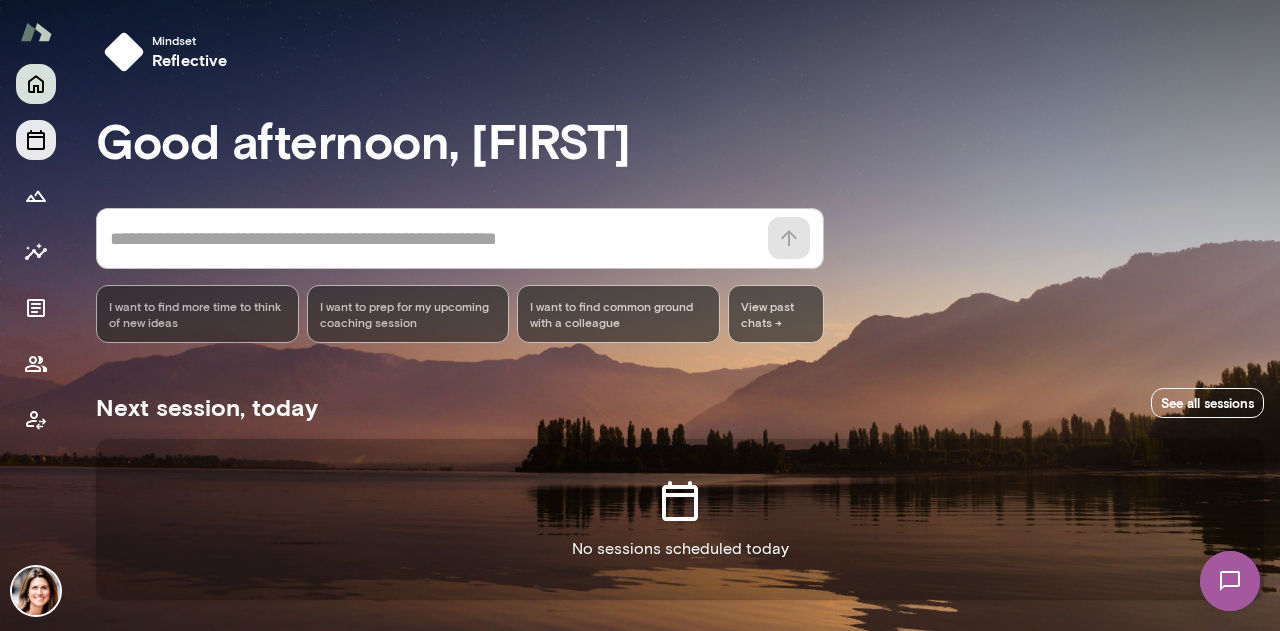 click 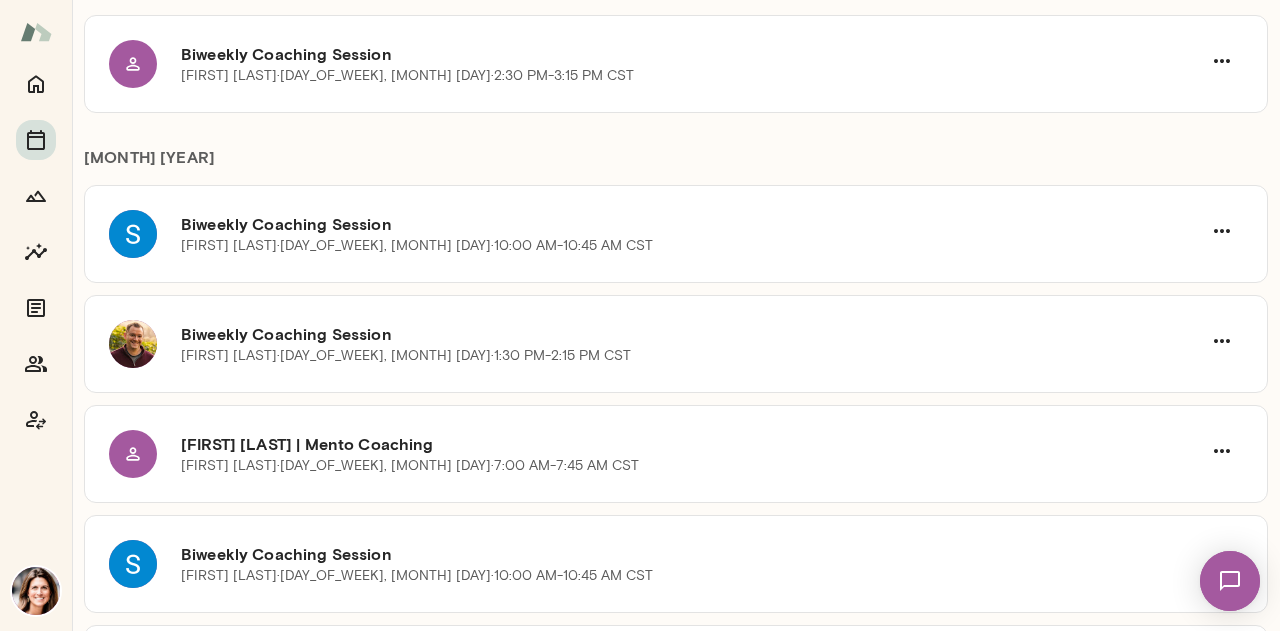 scroll, scrollTop: 0, scrollLeft: 0, axis: both 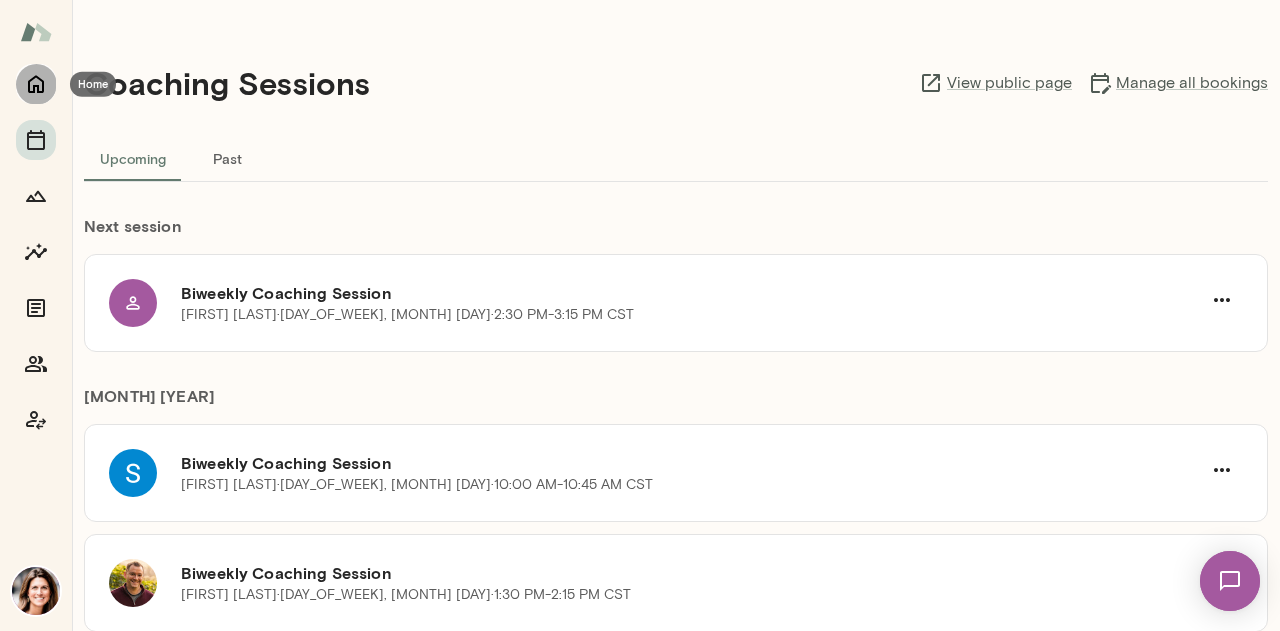 click 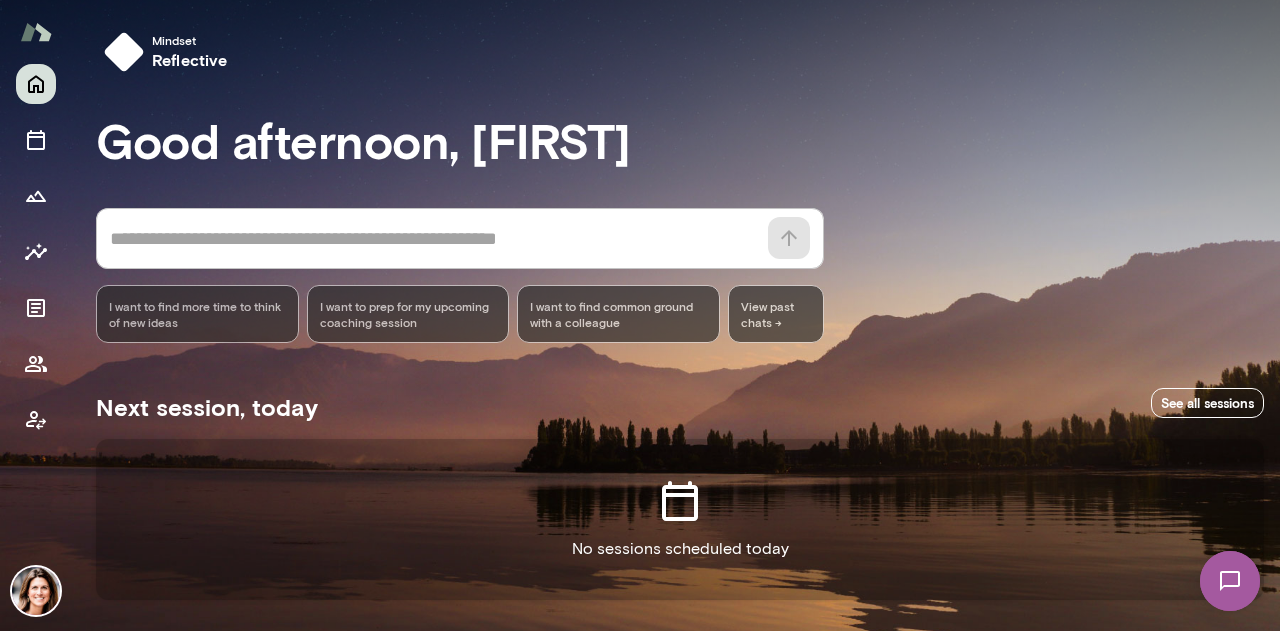 drag, startPoint x: 1278, startPoint y: 111, endPoint x: 1279, endPoint y: 198, distance: 87.005745 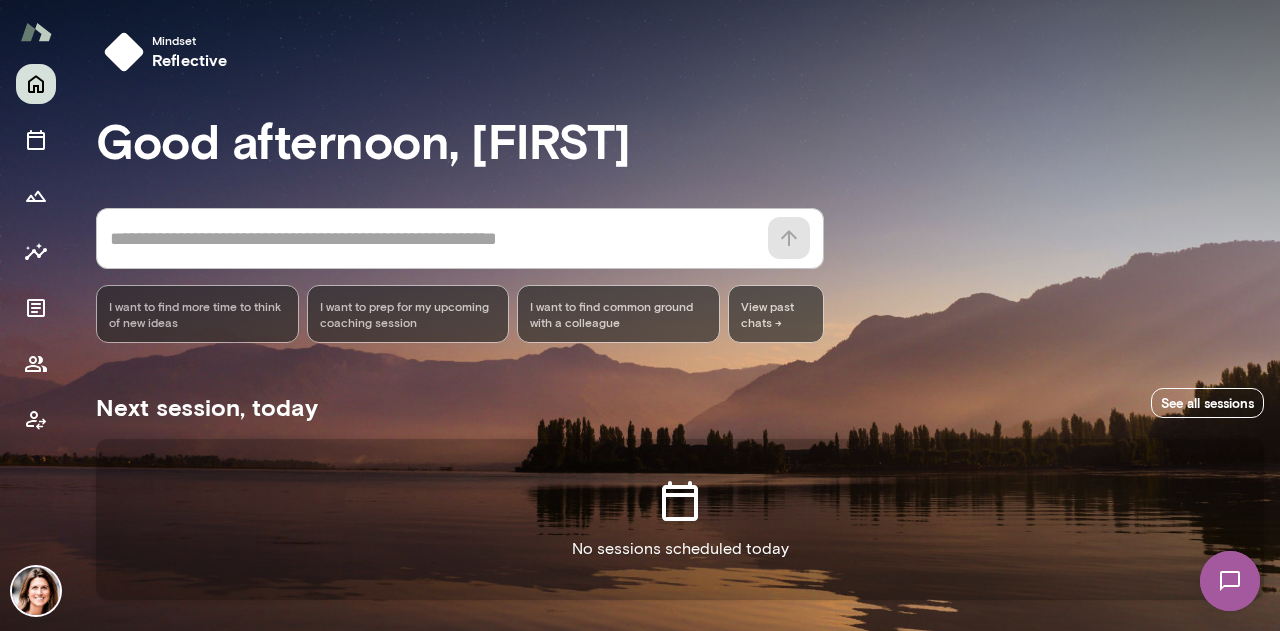 click on "* ​ ​ I want to find more time to think of new ideas I want to prep for my upcoming coaching session I want to find common ground with a colleague View past chats ->" at bounding box center [680, 275] 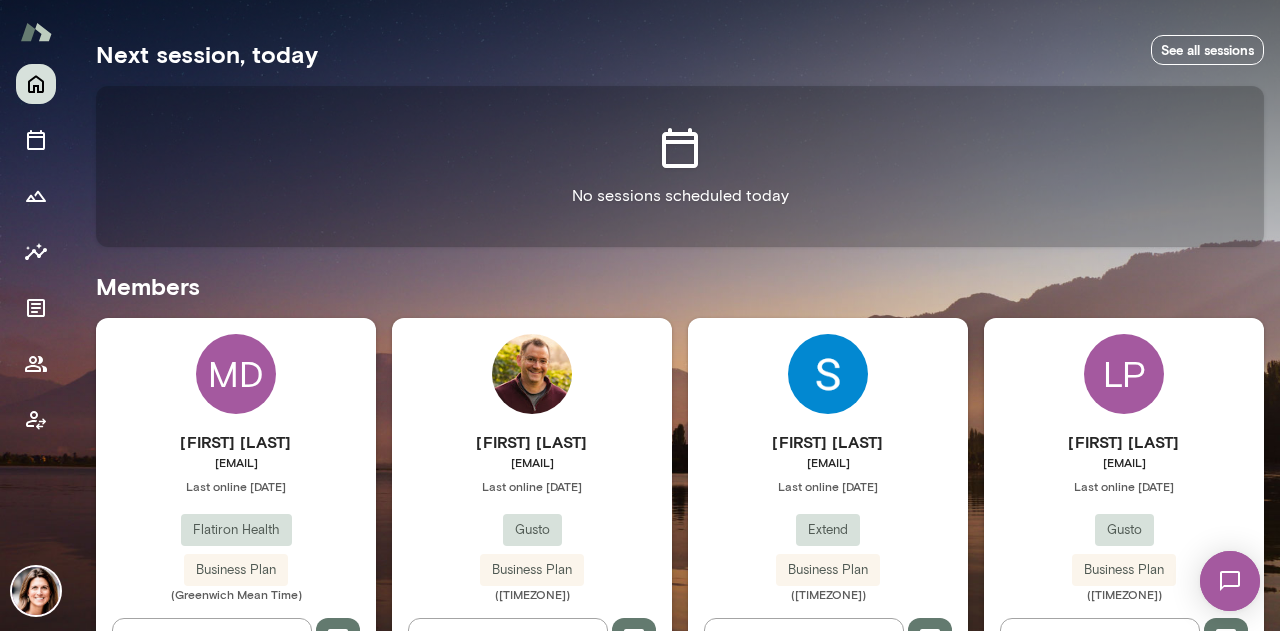 scroll, scrollTop: 350, scrollLeft: 0, axis: vertical 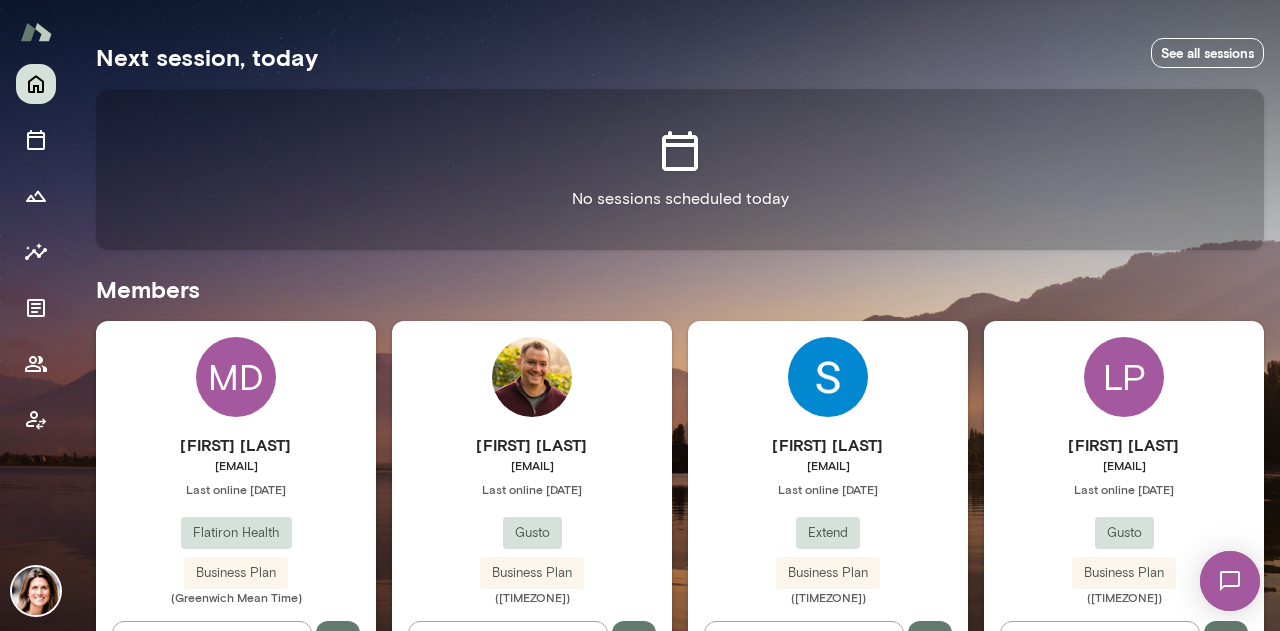 click at bounding box center [36, 591] 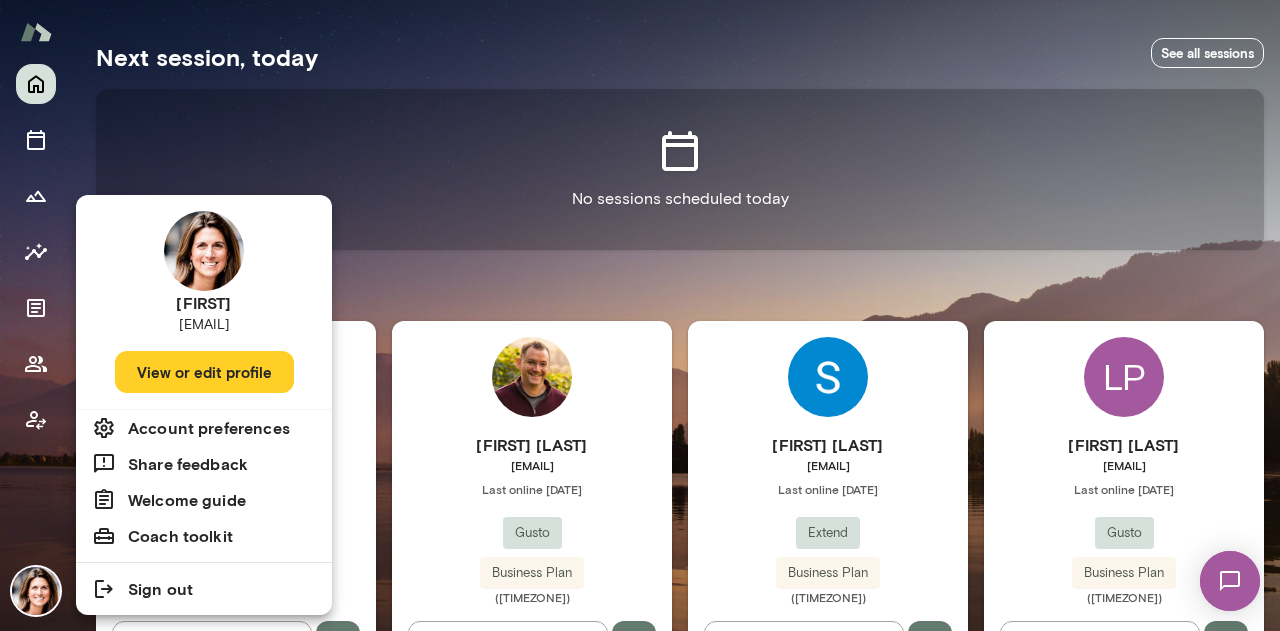 click on "Account preferences" at bounding box center [204, 428] 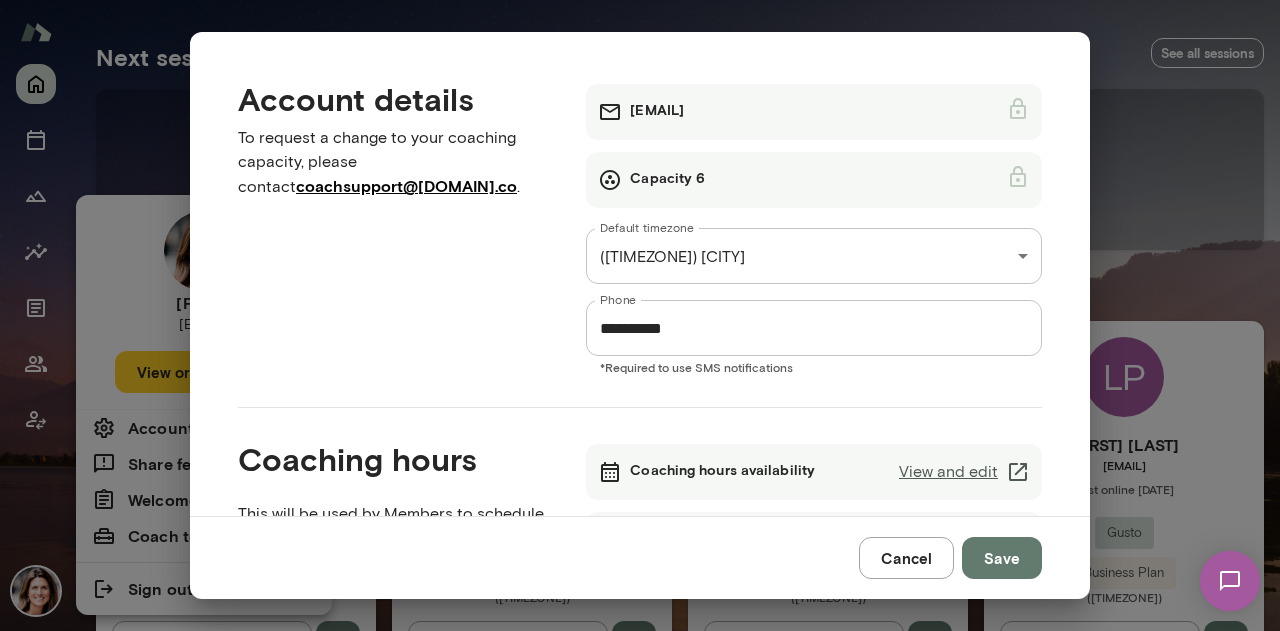 click on "View and edit" at bounding box center (964, 472) 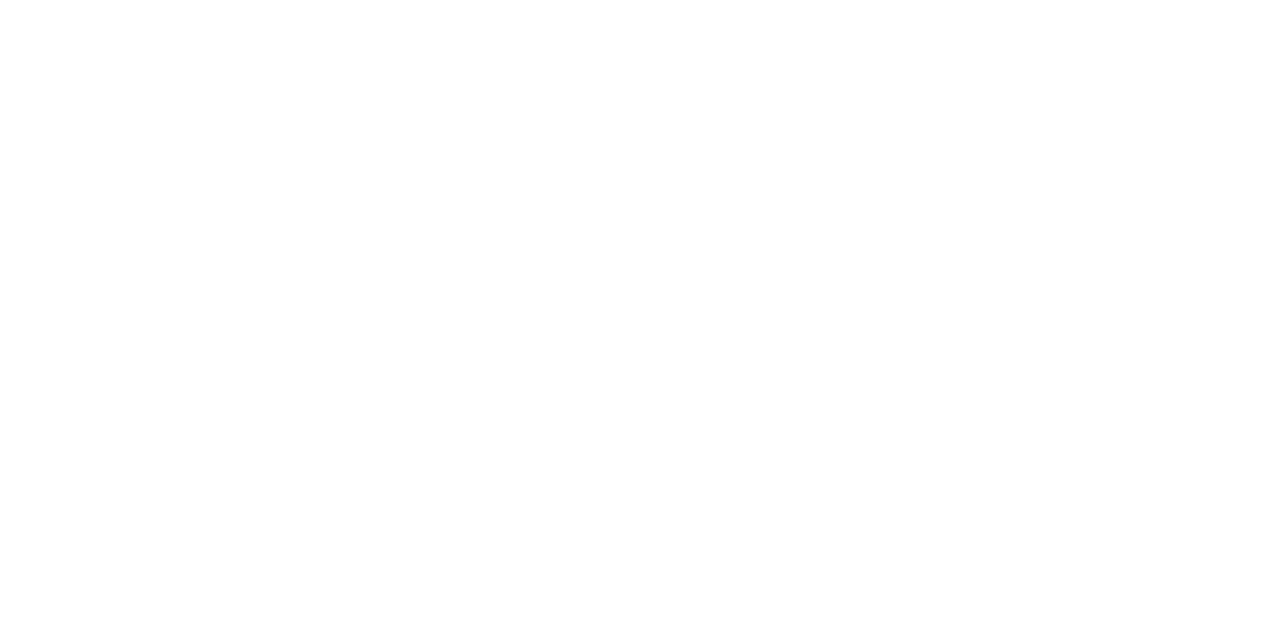 scroll, scrollTop: 0, scrollLeft: 0, axis: both 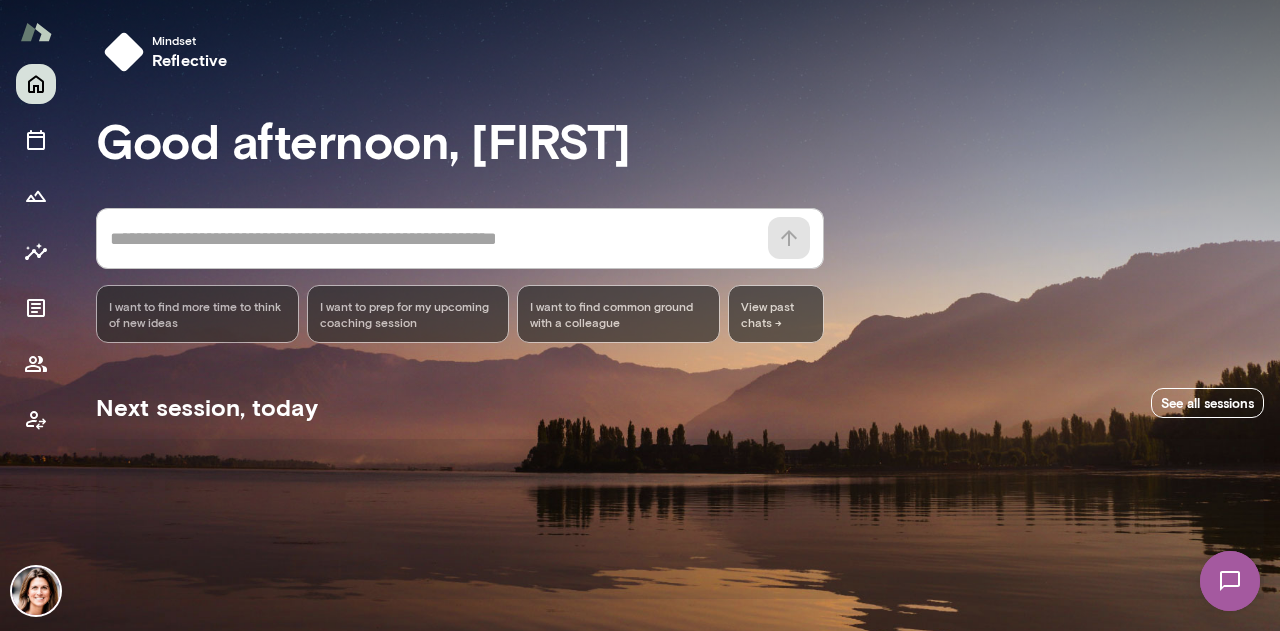 click at bounding box center [1230, 581] 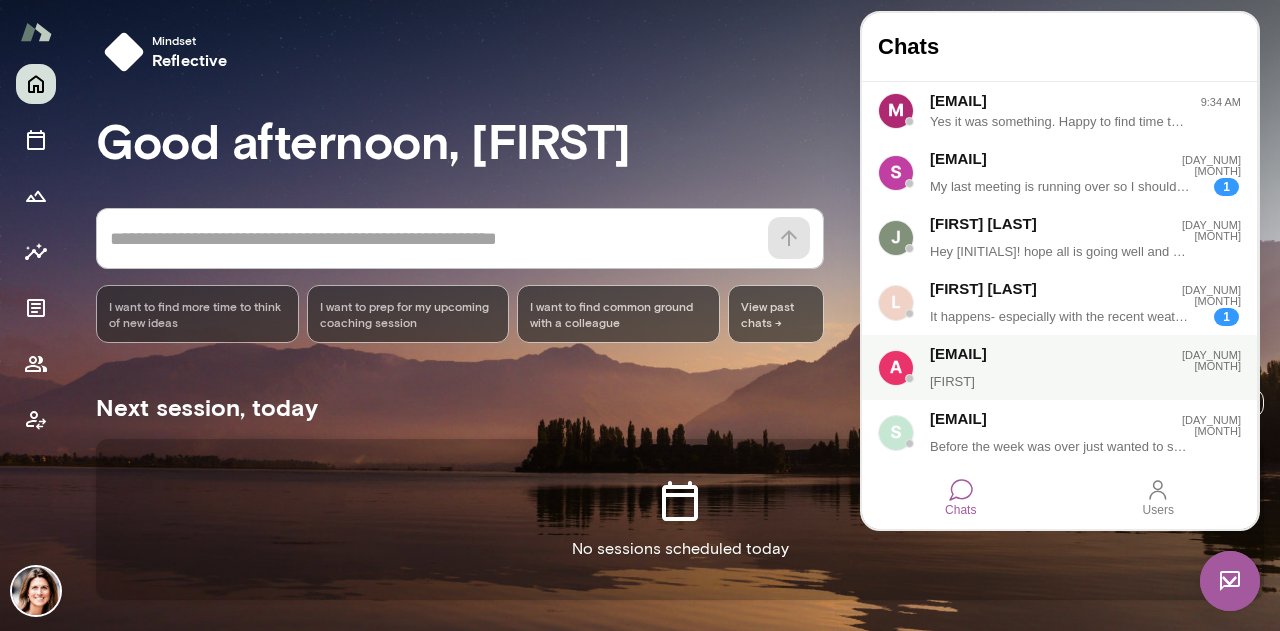 scroll, scrollTop: 0, scrollLeft: 0, axis: both 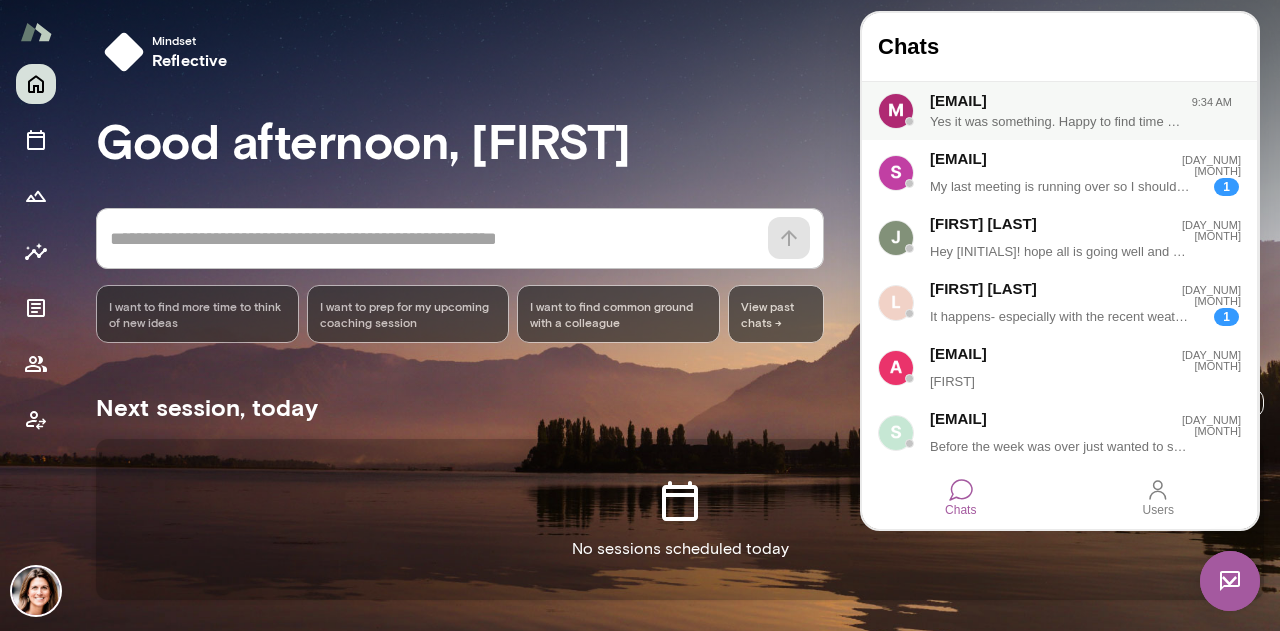 click on "[EMAIL]" at bounding box center [1046, 101] 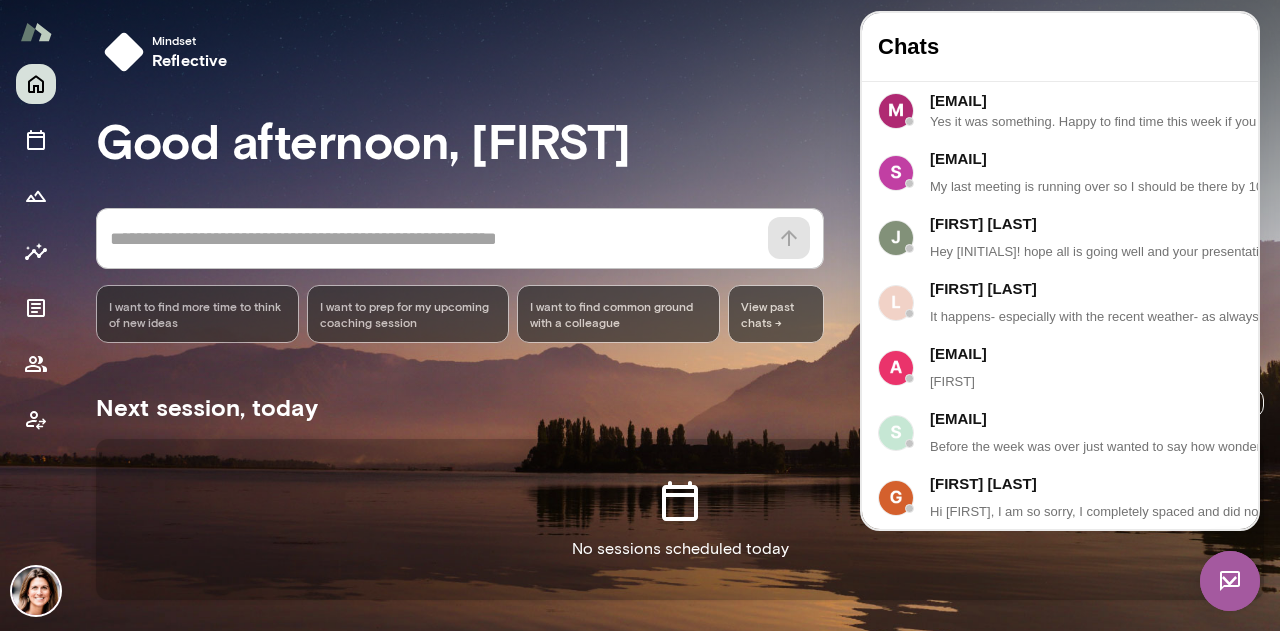 scroll, scrollTop: 1519, scrollLeft: 0, axis: vertical 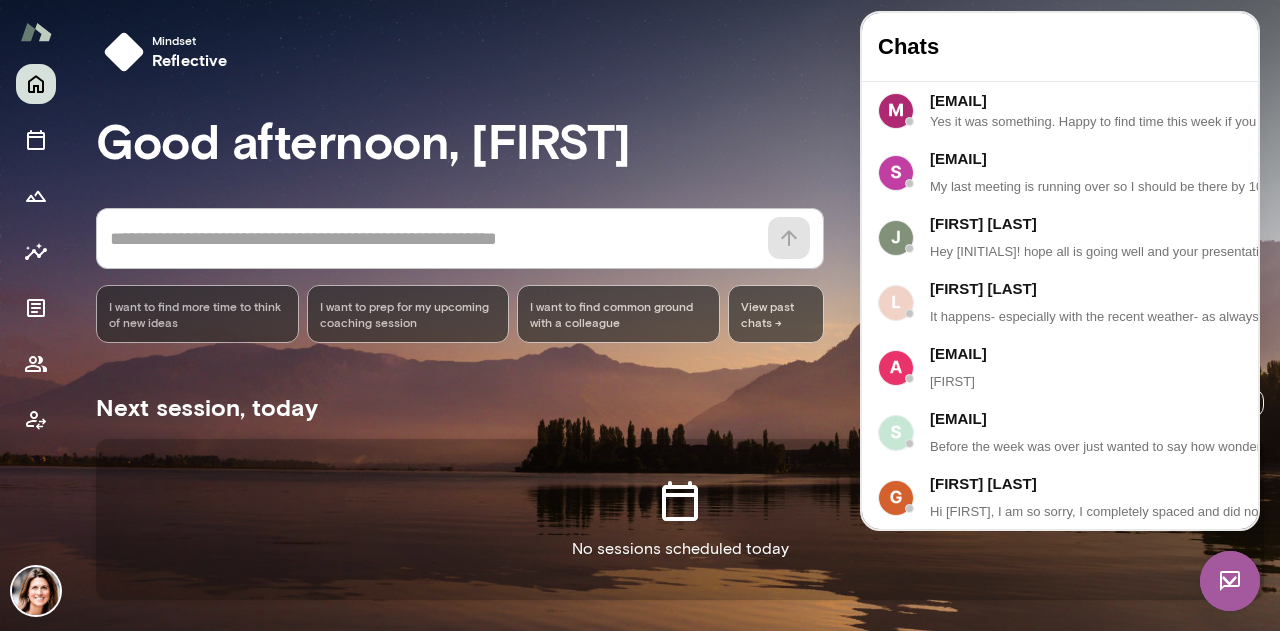 click at bounding box center (2640, 944) 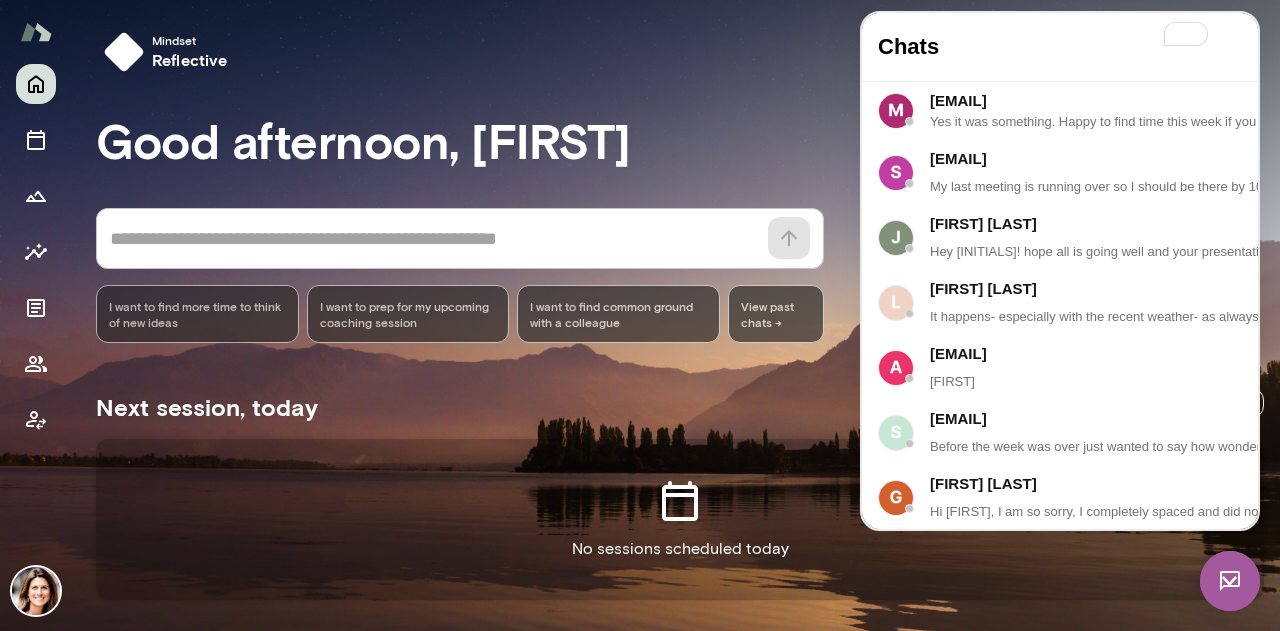 type 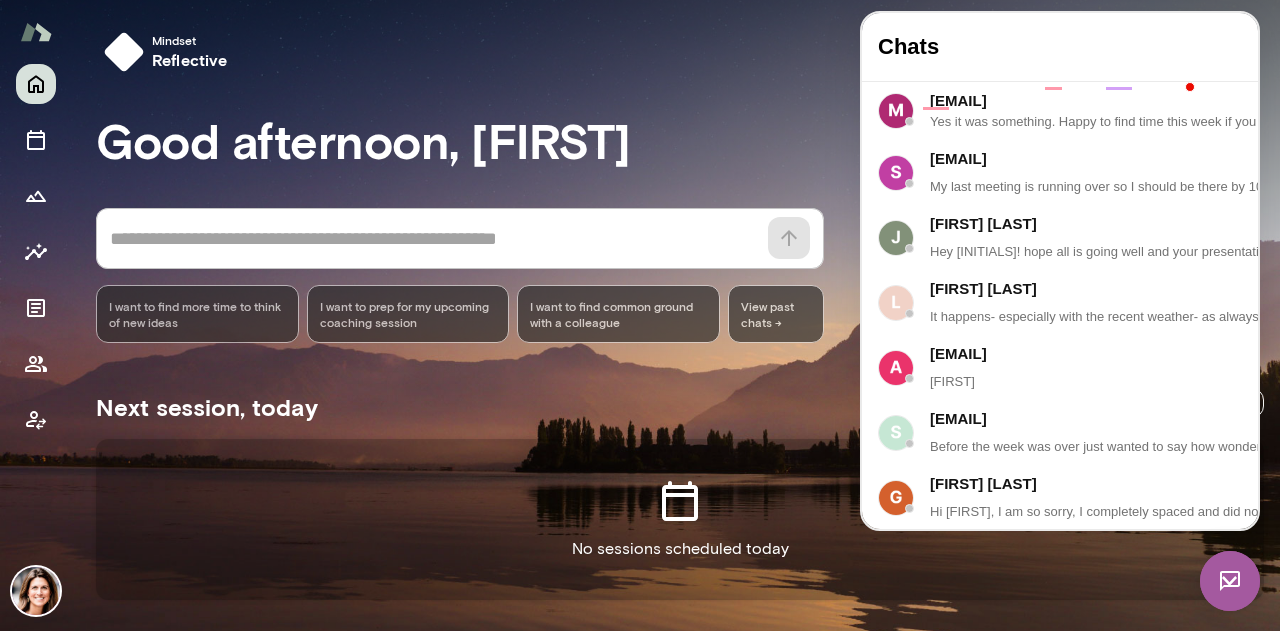 click on "**********" at bounding box center (2726, 921) 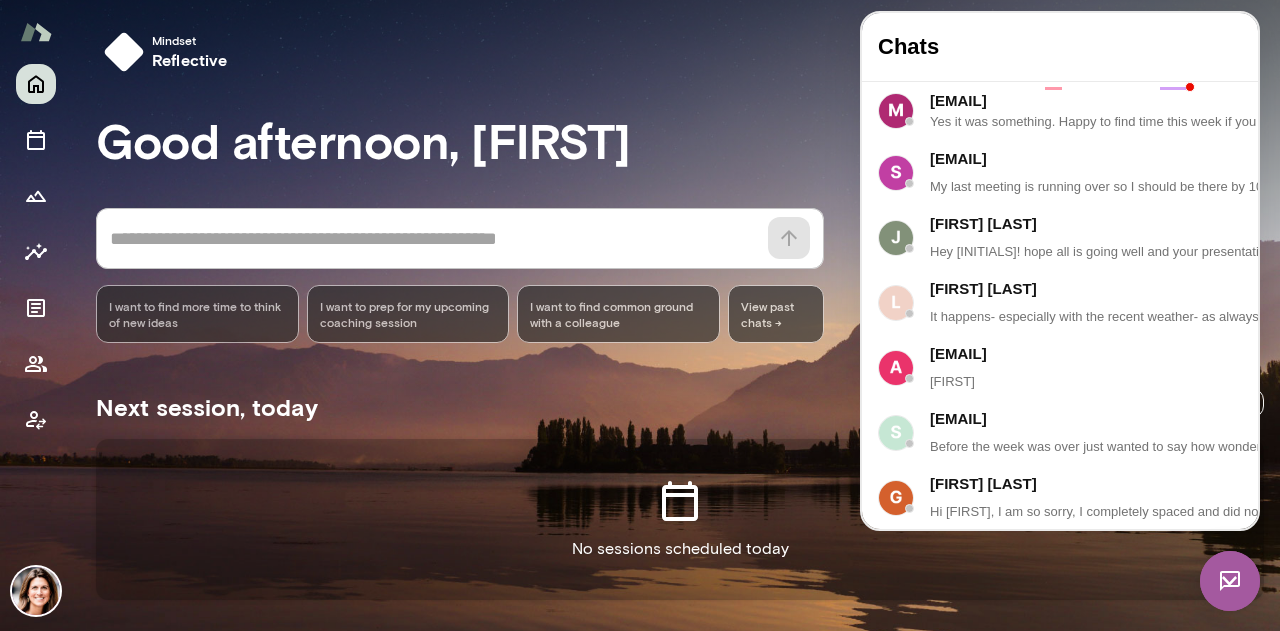 click on "**********" at bounding box center (2726, 921) 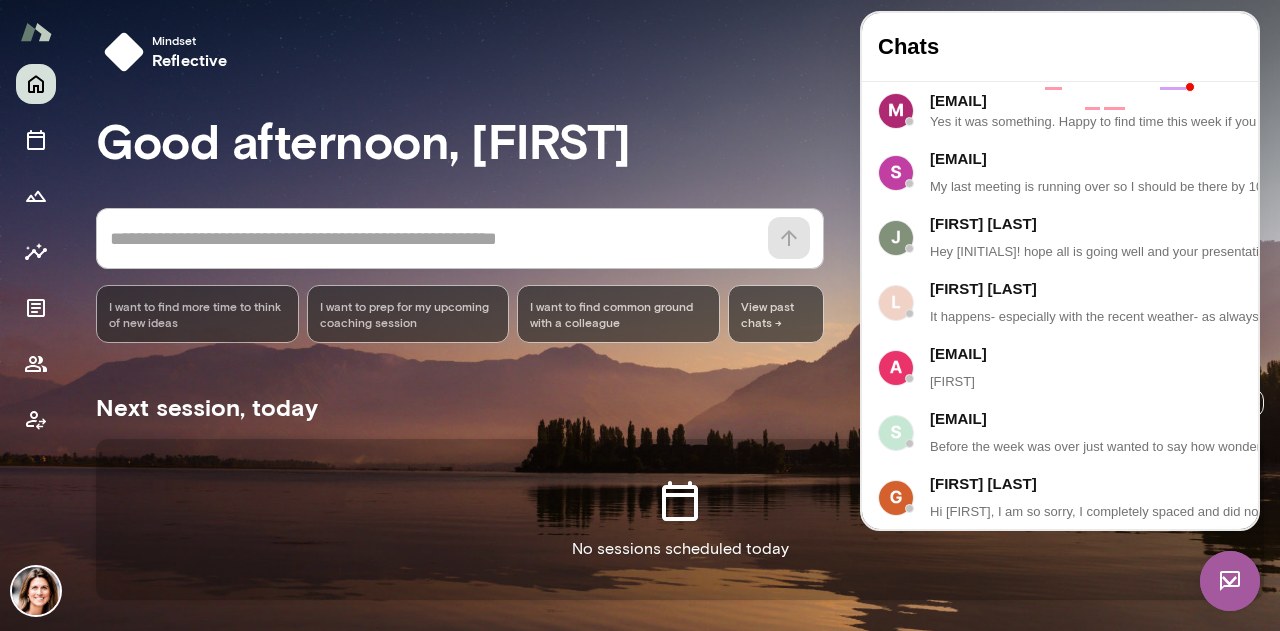 scroll, scrollTop: 15, scrollLeft: 0, axis: vertical 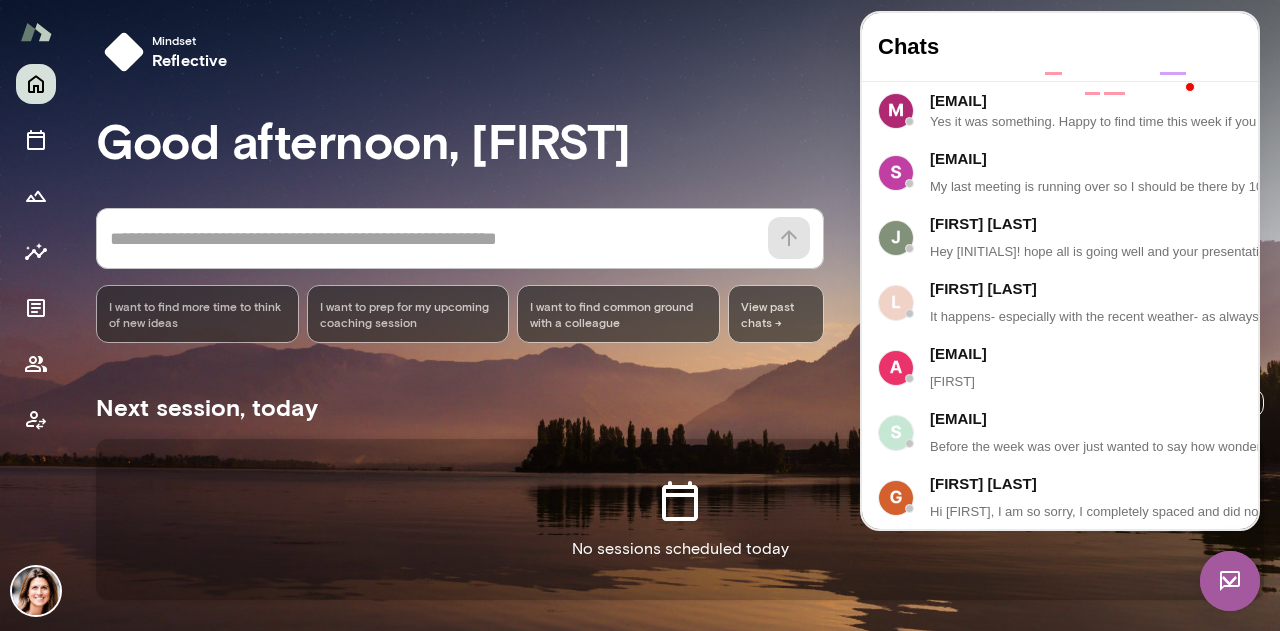 click on "**********" at bounding box center [2726, 921] 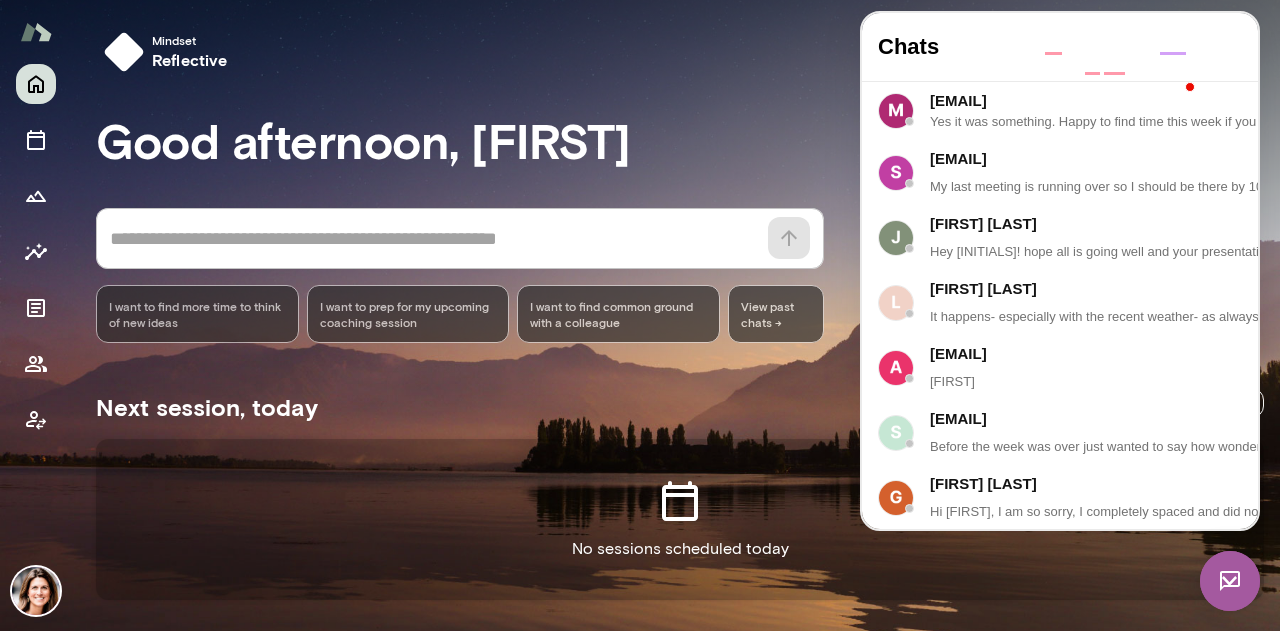 scroll, scrollTop: 55, scrollLeft: 0, axis: vertical 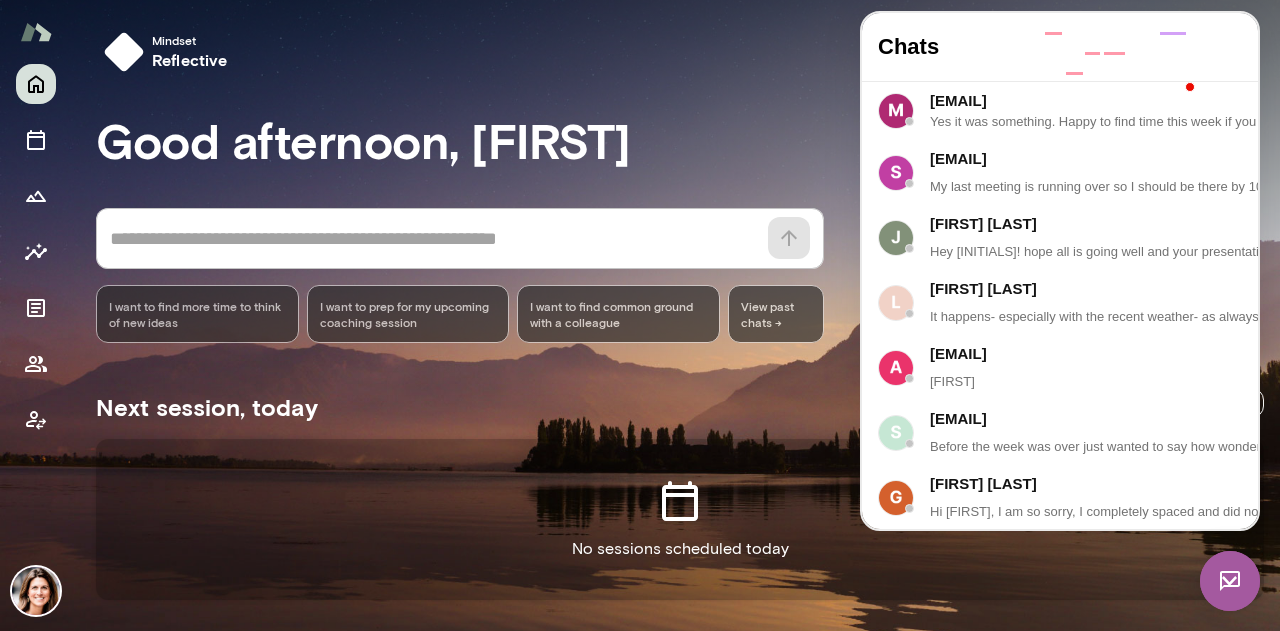 click at bounding box center [2545, 1039] 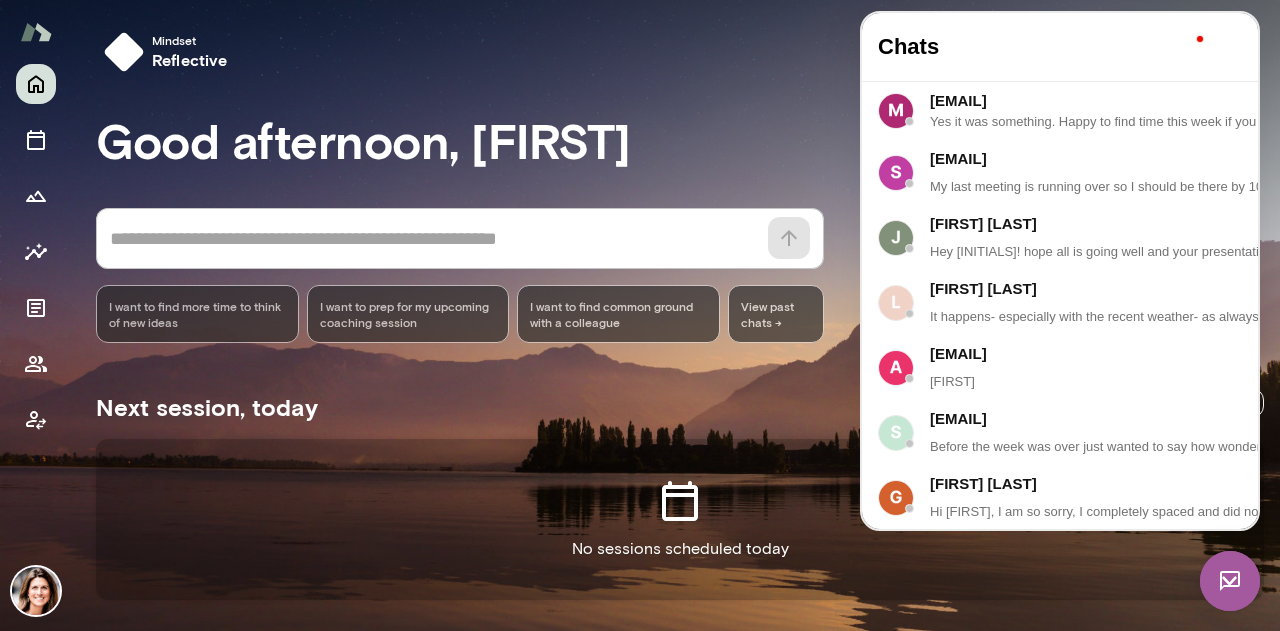 scroll, scrollTop: 1730, scrollLeft: 0, axis: vertical 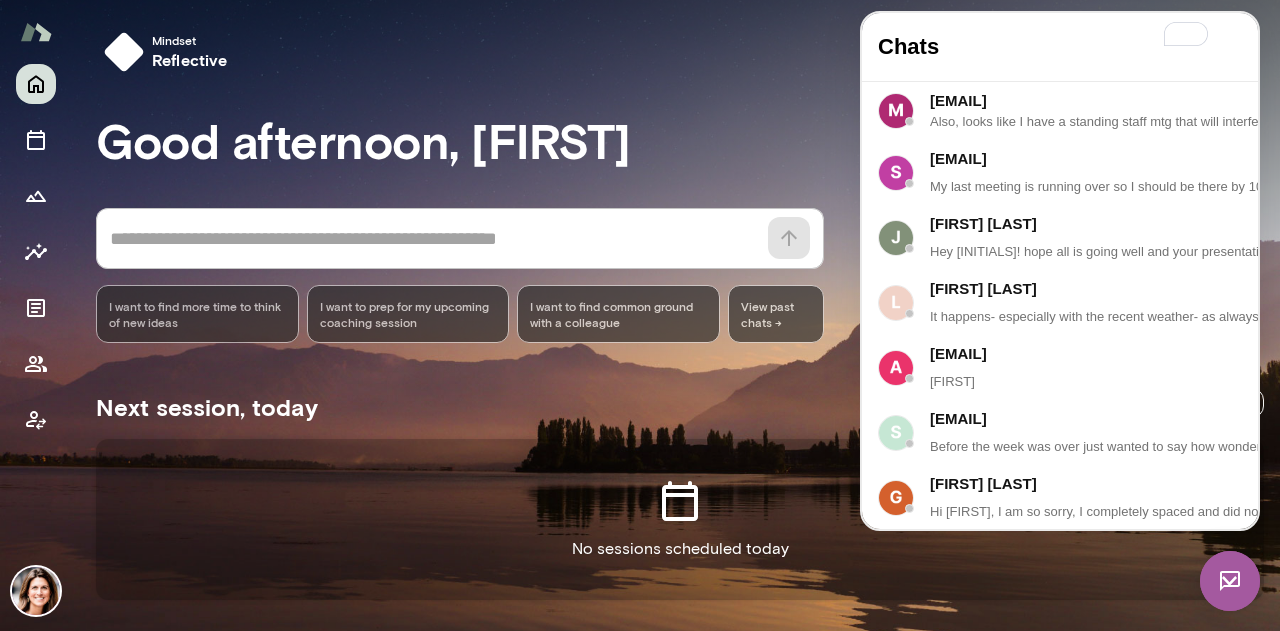 click on "Mindset reflective" at bounding box center [676, 56] 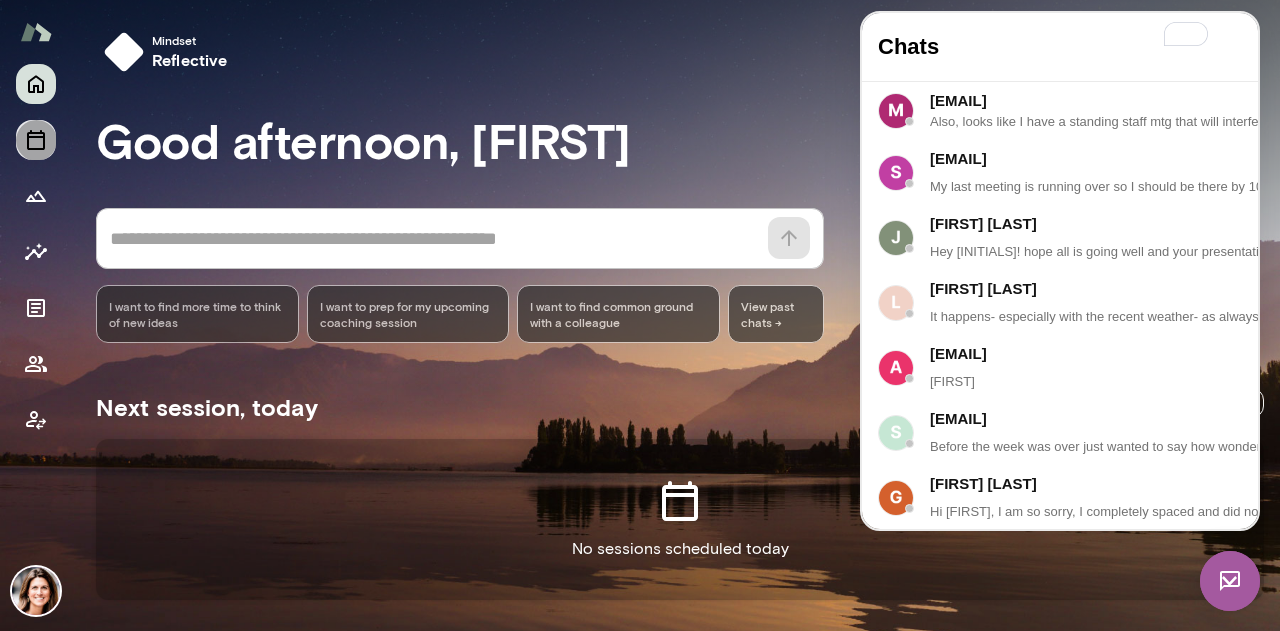 click 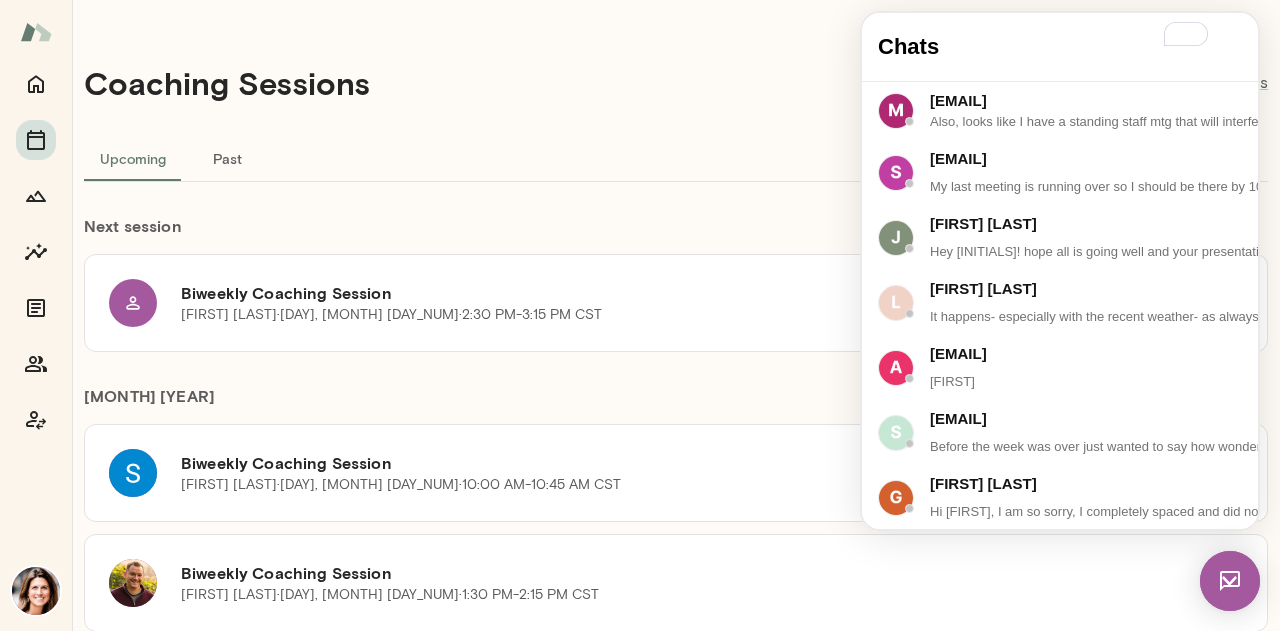 click at bounding box center [1230, 581] 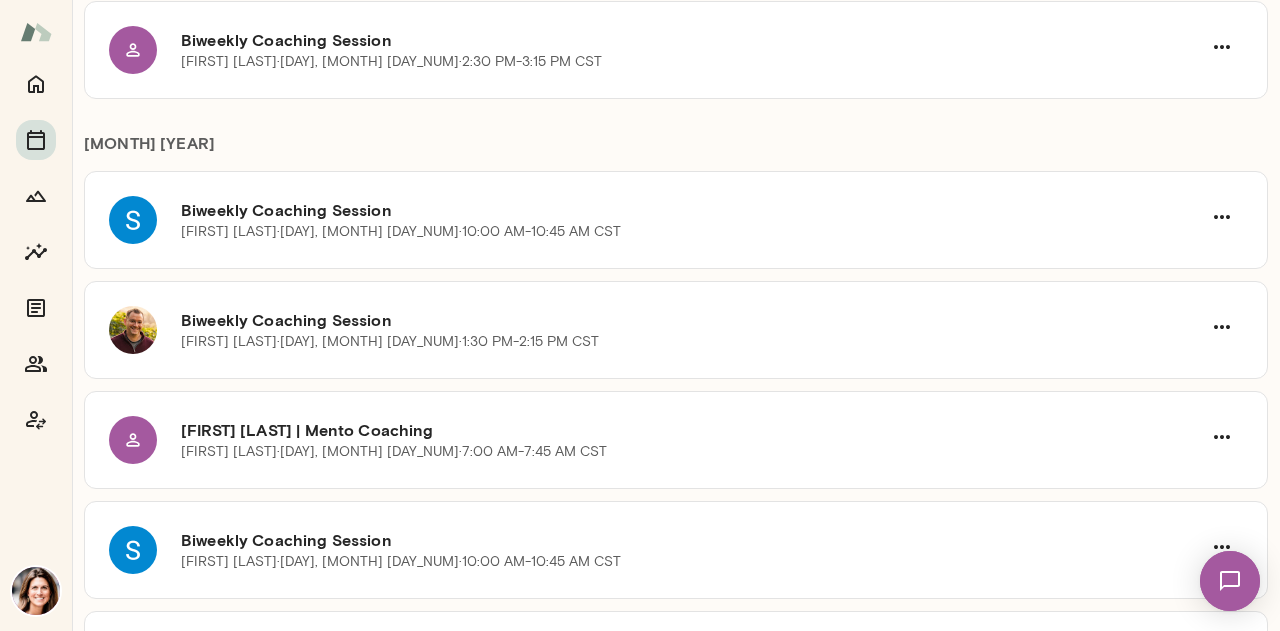 scroll, scrollTop: 256, scrollLeft: 0, axis: vertical 